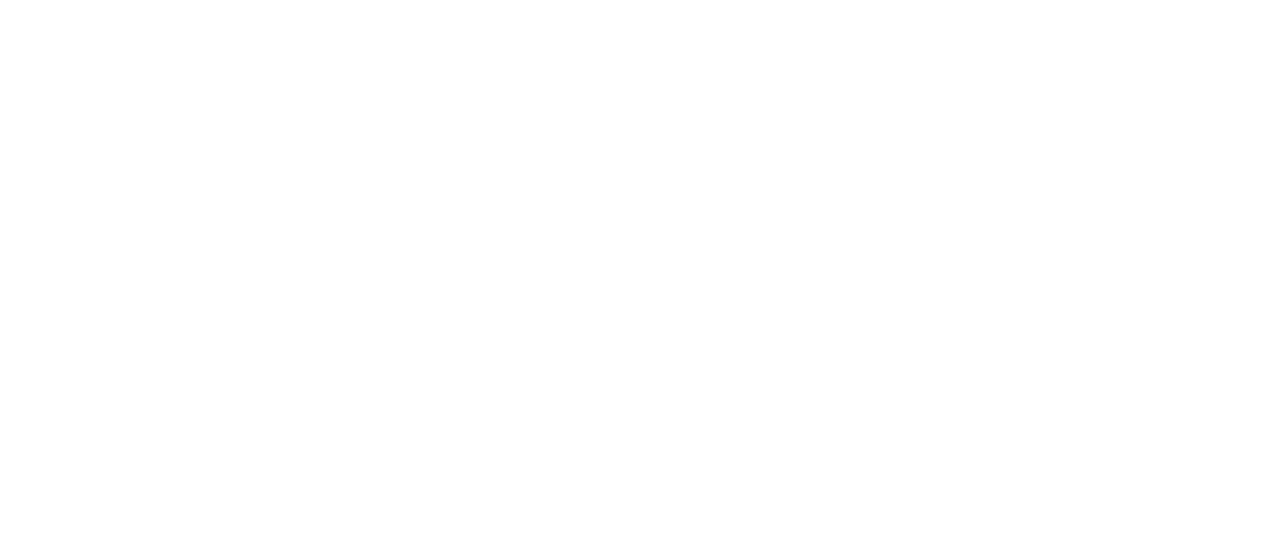 scroll, scrollTop: 0, scrollLeft: 0, axis: both 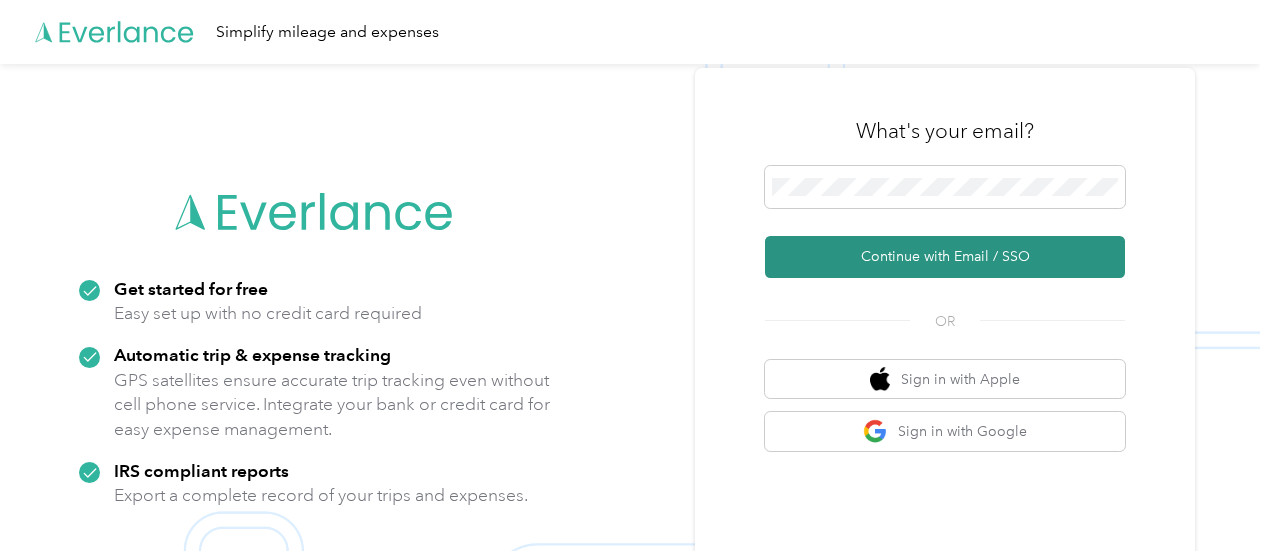 click on "Continue with Email / SSO" at bounding box center [945, 257] 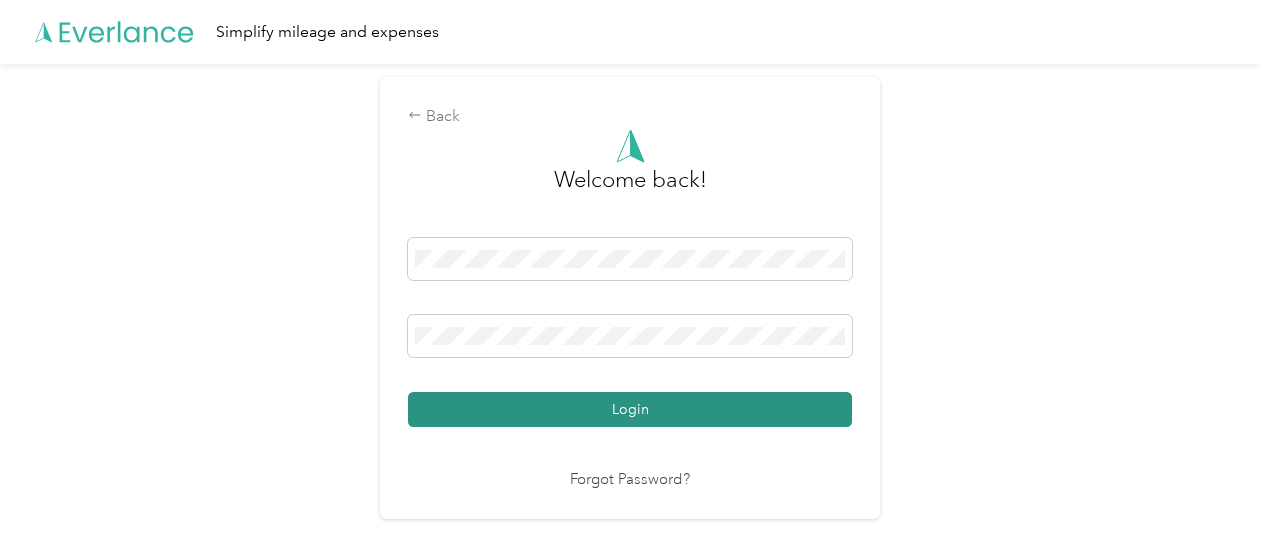 click on "Login" at bounding box center [630, 409] 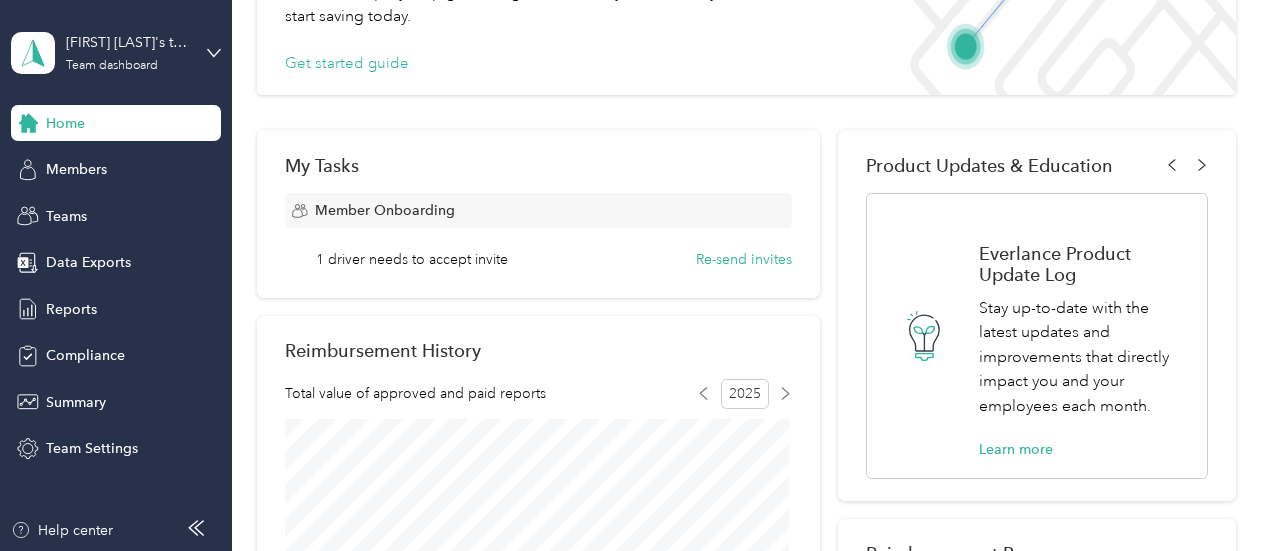 scroll, scrollTop: 200, scrollLeft: 0, axis: vertical 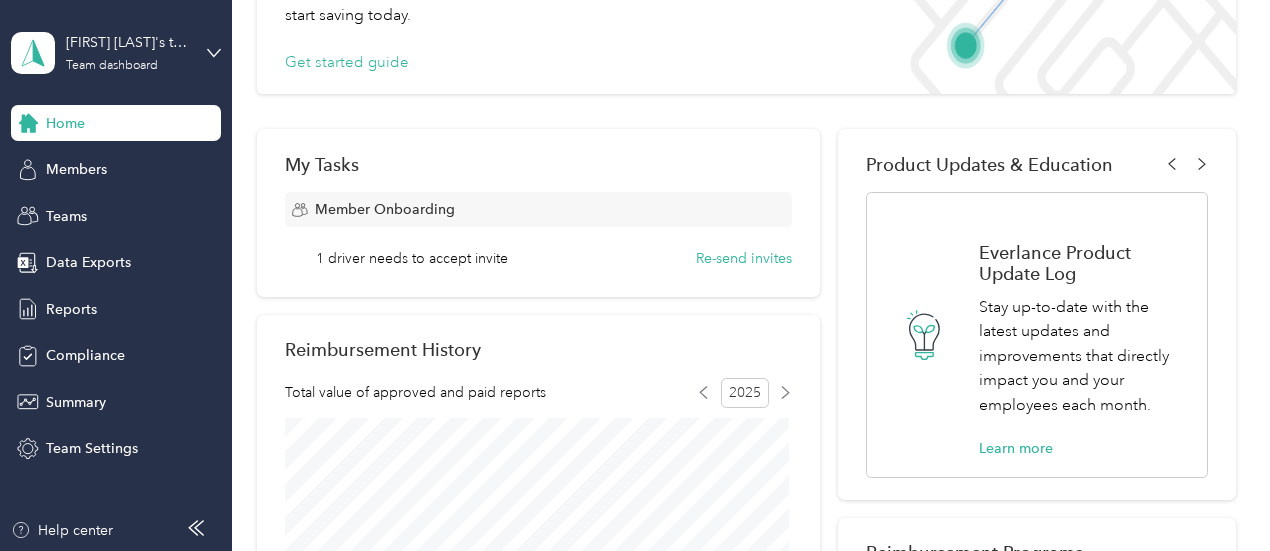 click on "1 driver needs to accept invite Re-send invites" at bounding box center (554, 258) 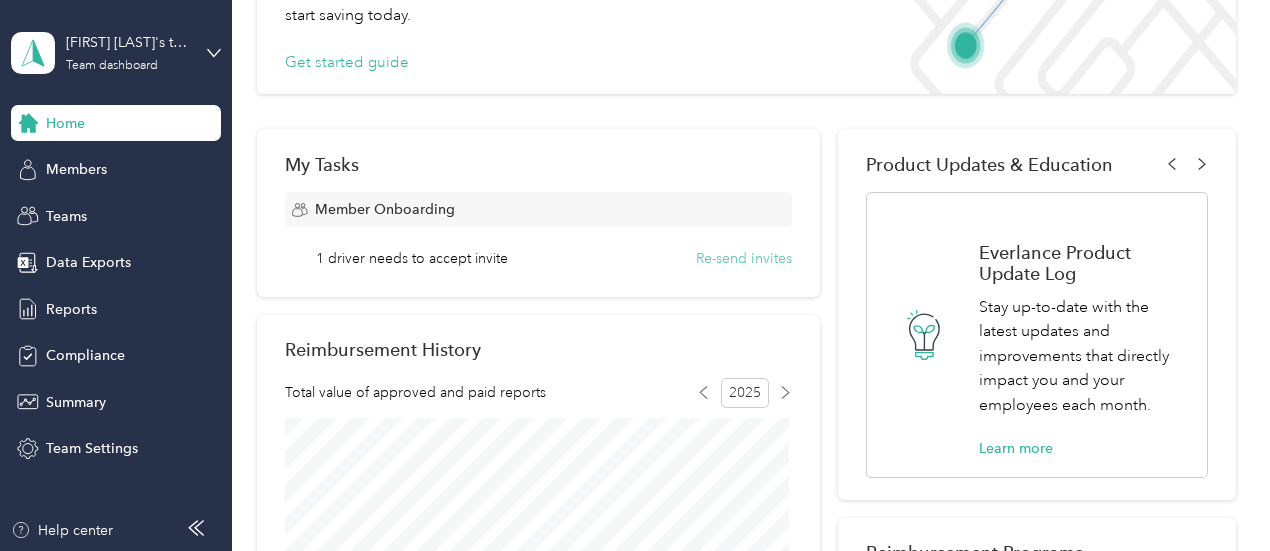 drag, startPoint x: 476, startPoint y: 266, endPoint x: 737, endPoint y: 265, distance: 261.00192 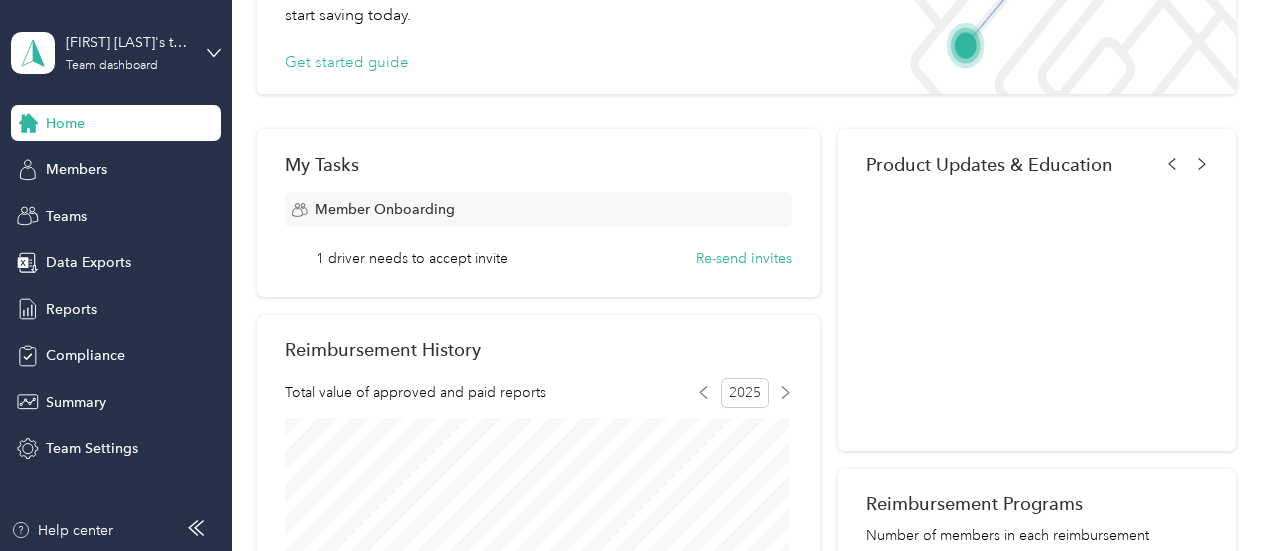 click on "My Tasks Member Onboarding 1 driver needs to accept invite Re-send invites" at bounding box center (539, 213) 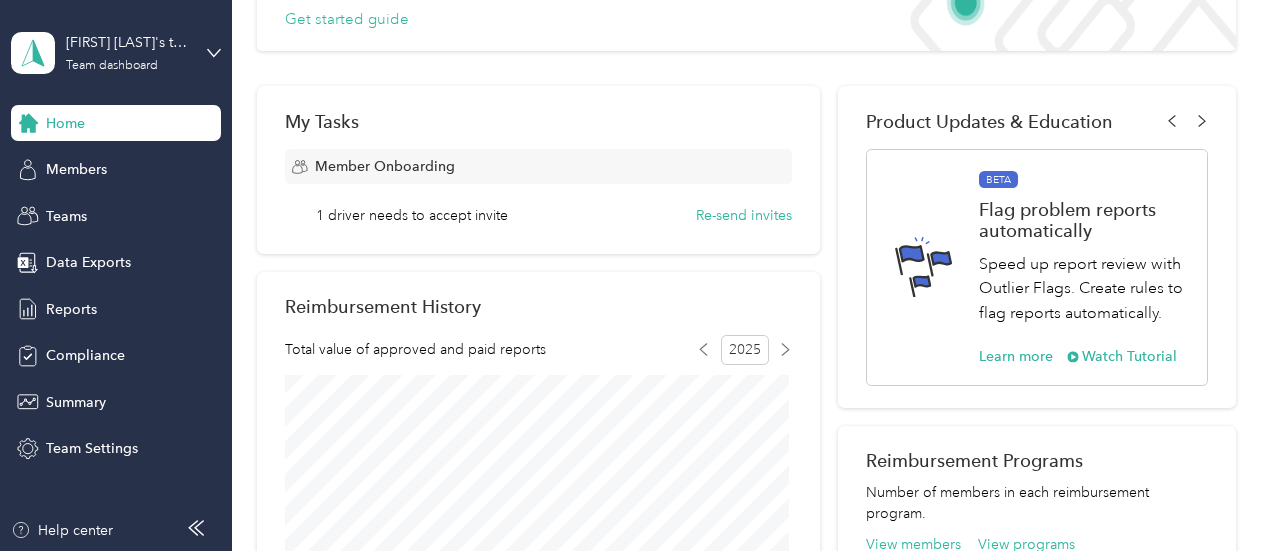 scroll, scrollTop: 125, scrollLeft: 0, axis: vertical 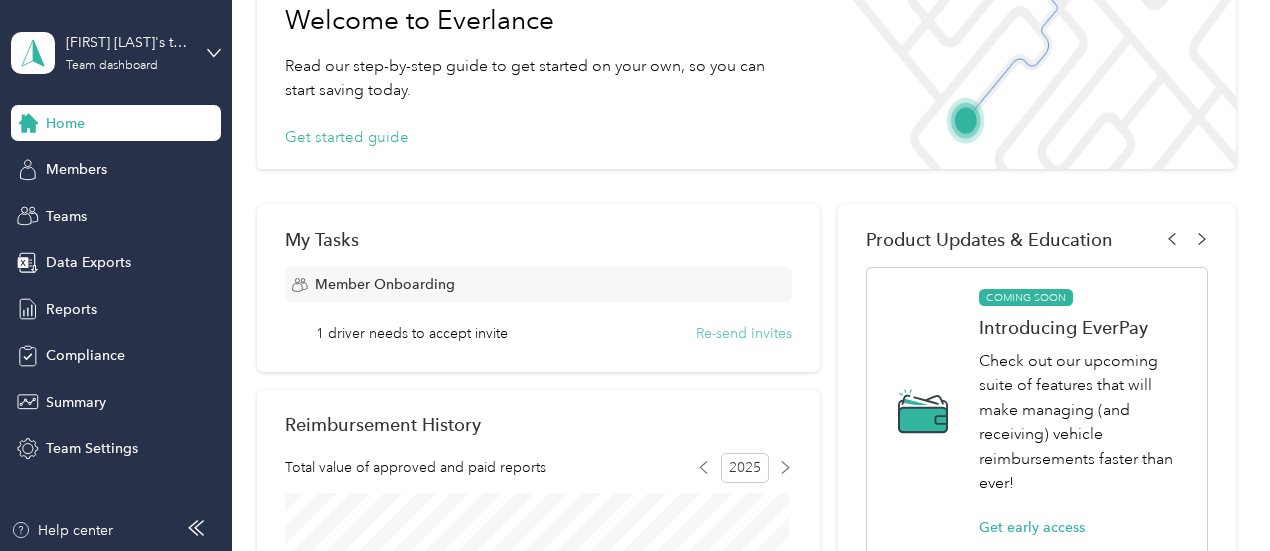 click on "Re-send invites" at bounding box center [744, 333] 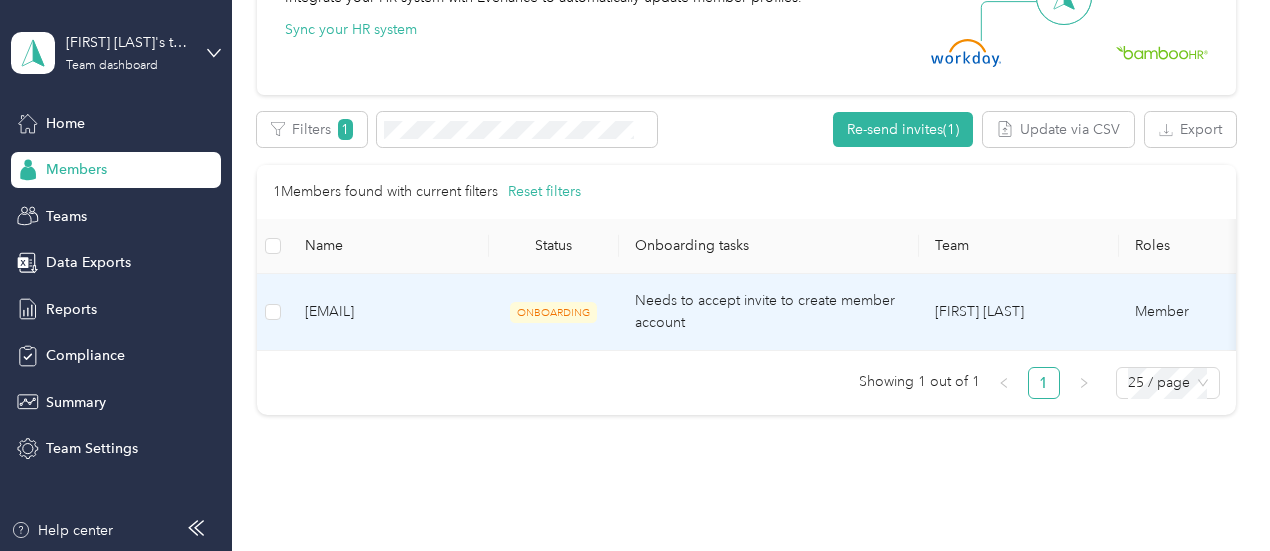 scroll, scrollTop: 590, scrollLeft: 0, axis: vertical 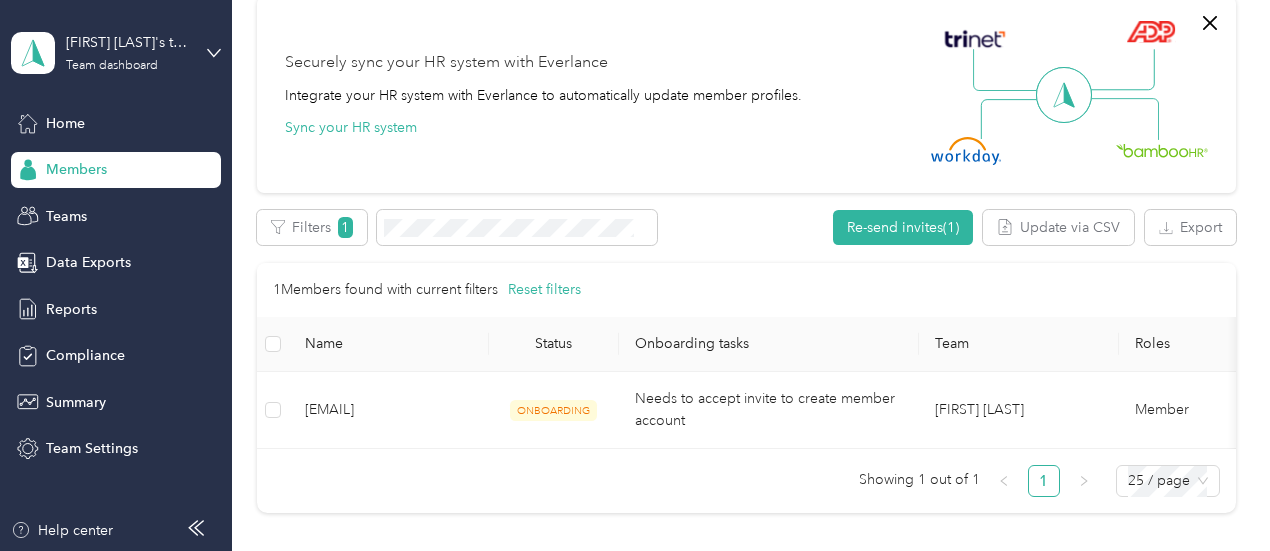 click on "Members" at bounding box center [76, 169] 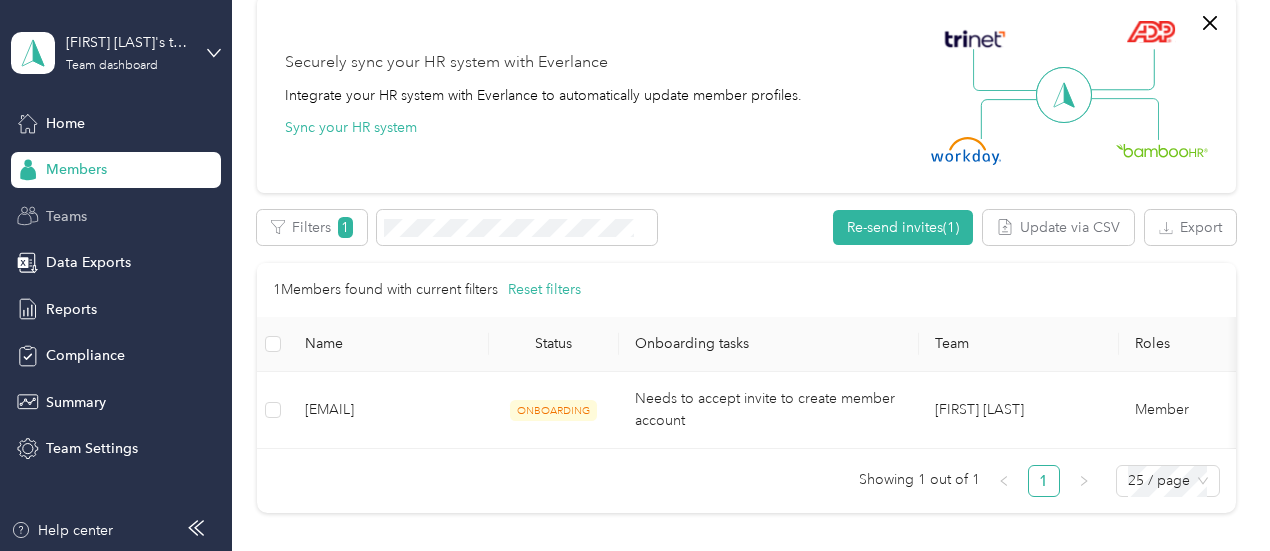 click on "Teams" at bounding box center [66, 216] 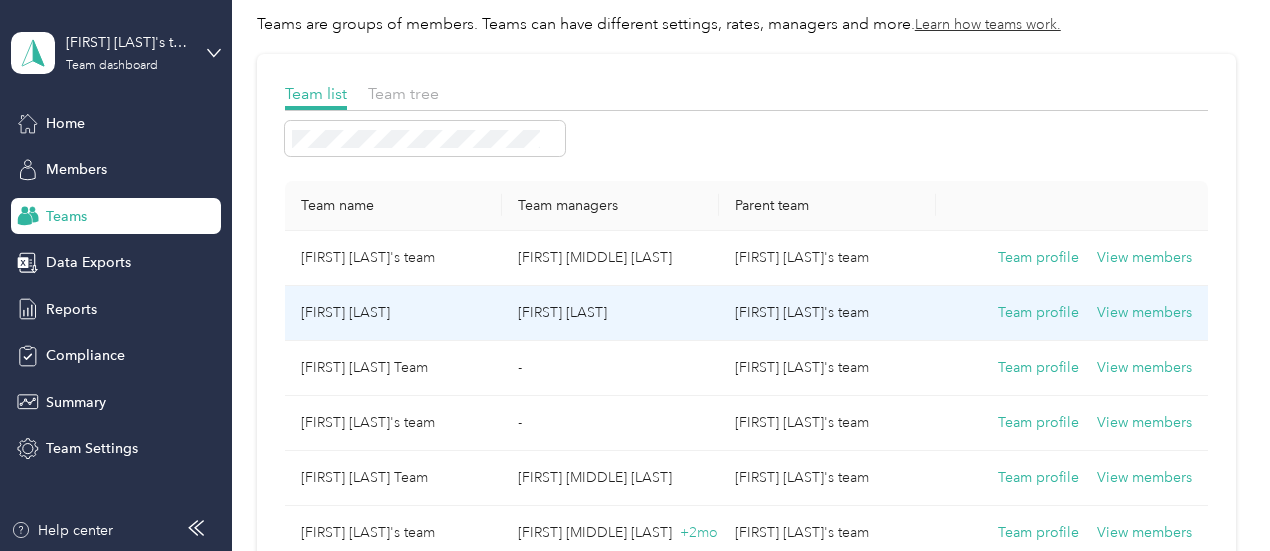 scroll, scrollTop: 200, scrollLeft: 0, axis: vertical 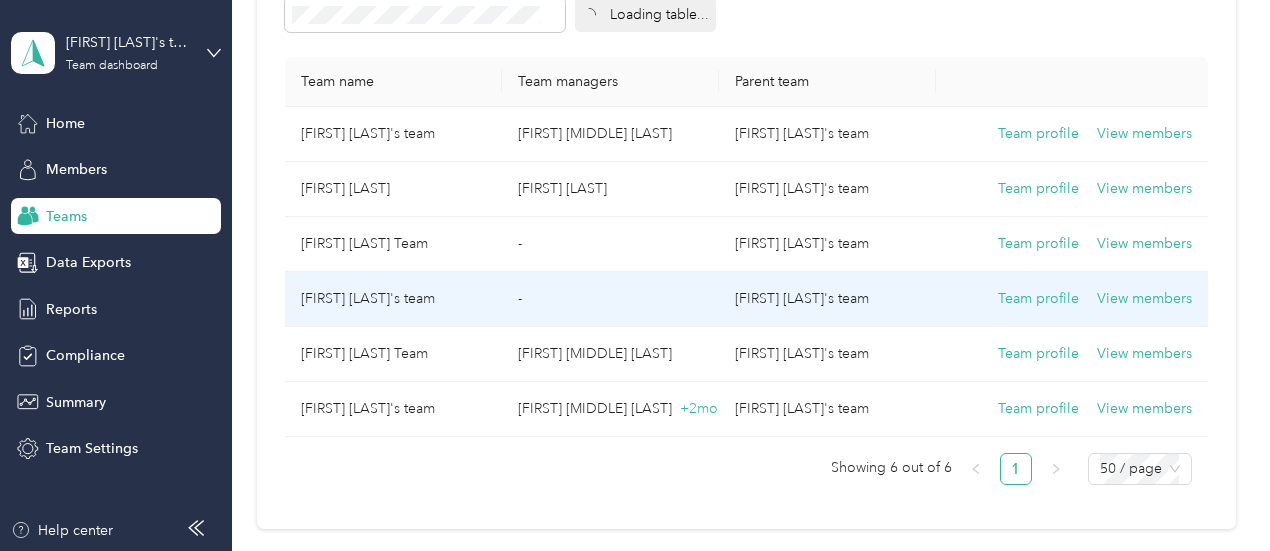 click on "-" at bounding box center (610, 299) 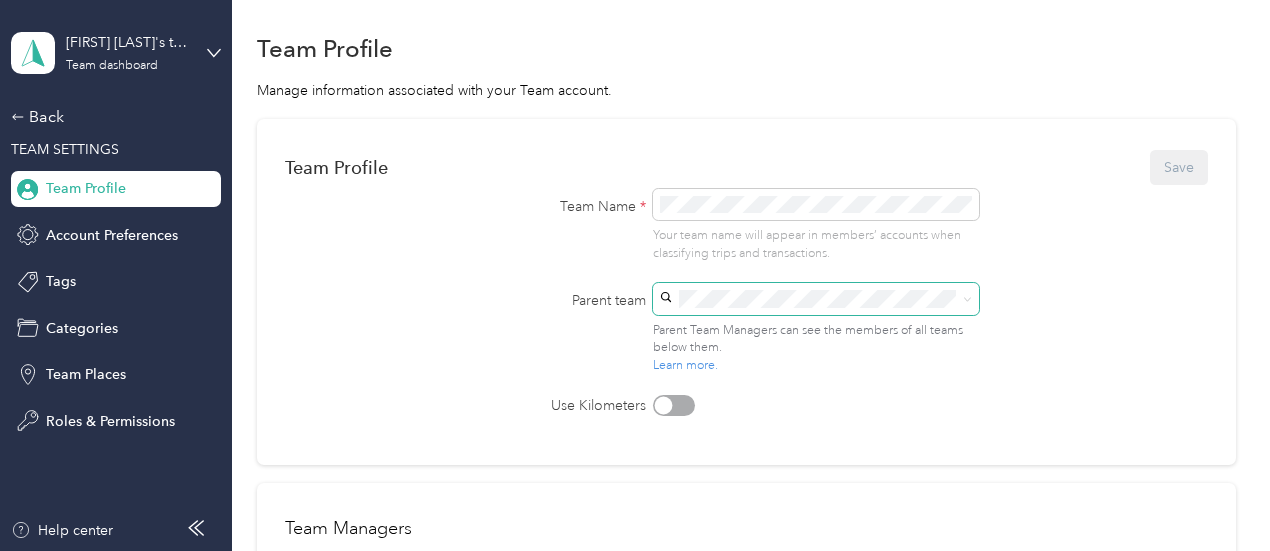 scroll, scrollTop: 0, scrollLeft: 0, axis: both 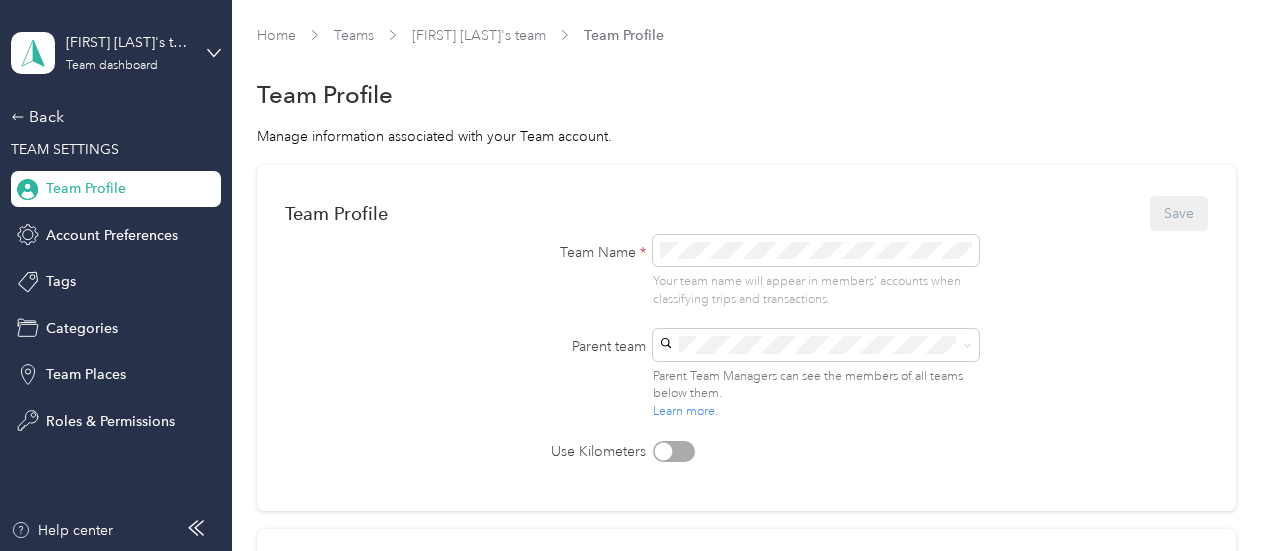 drag, startPoint x: 454, startPoint y: 33, endPoint x: 578, endPoint y: 113, distance: 147.56694 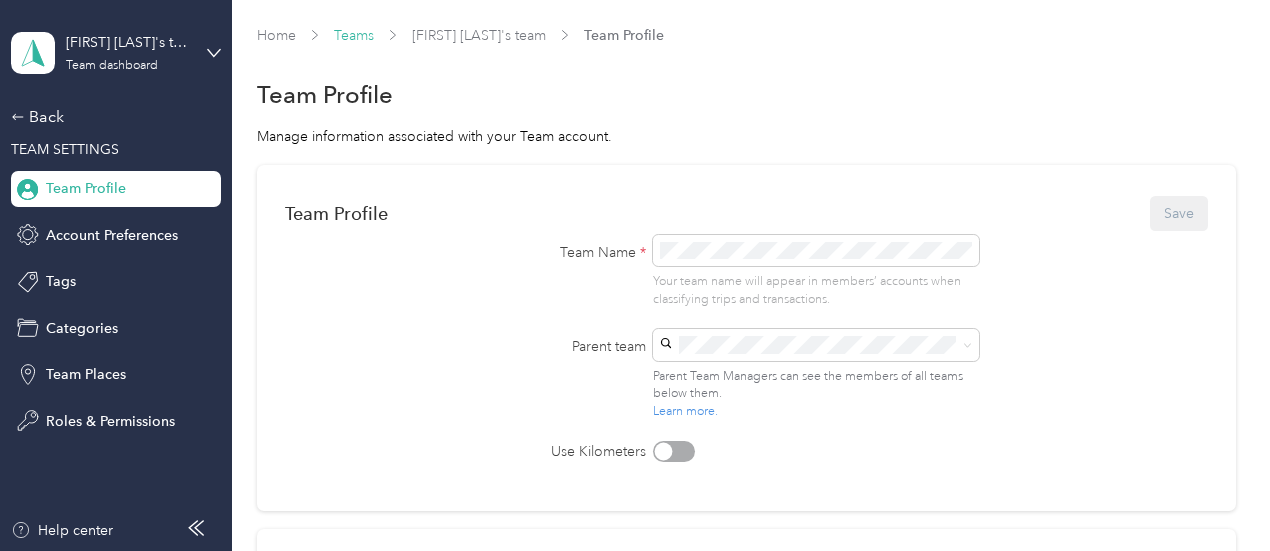 click on "Teams" at bounding box center [354, 35] 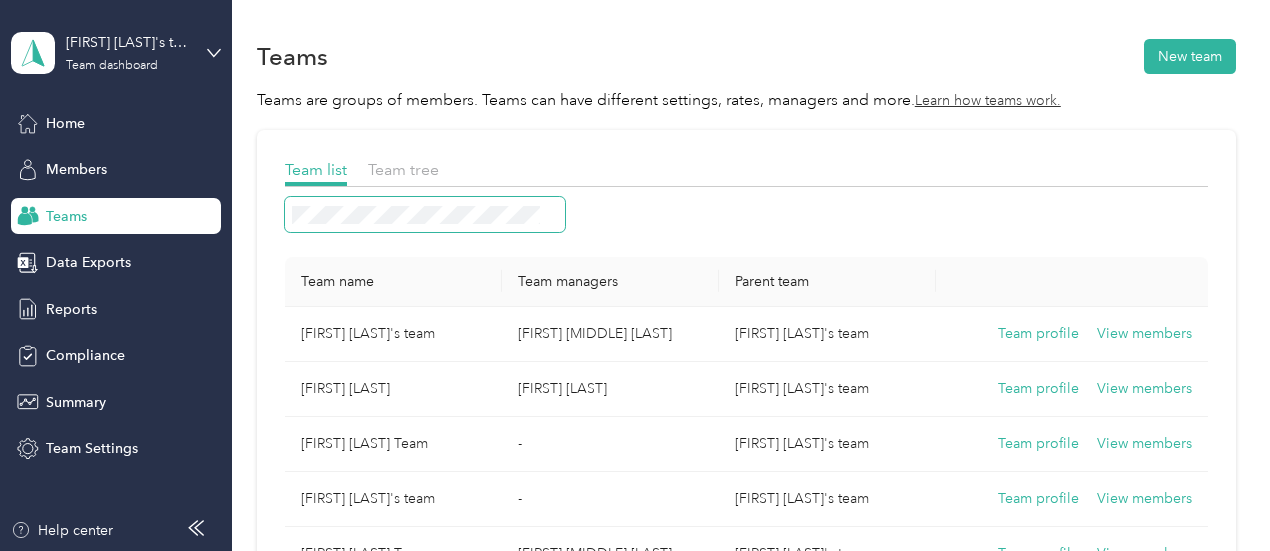 click at bounding box center [425, 214] 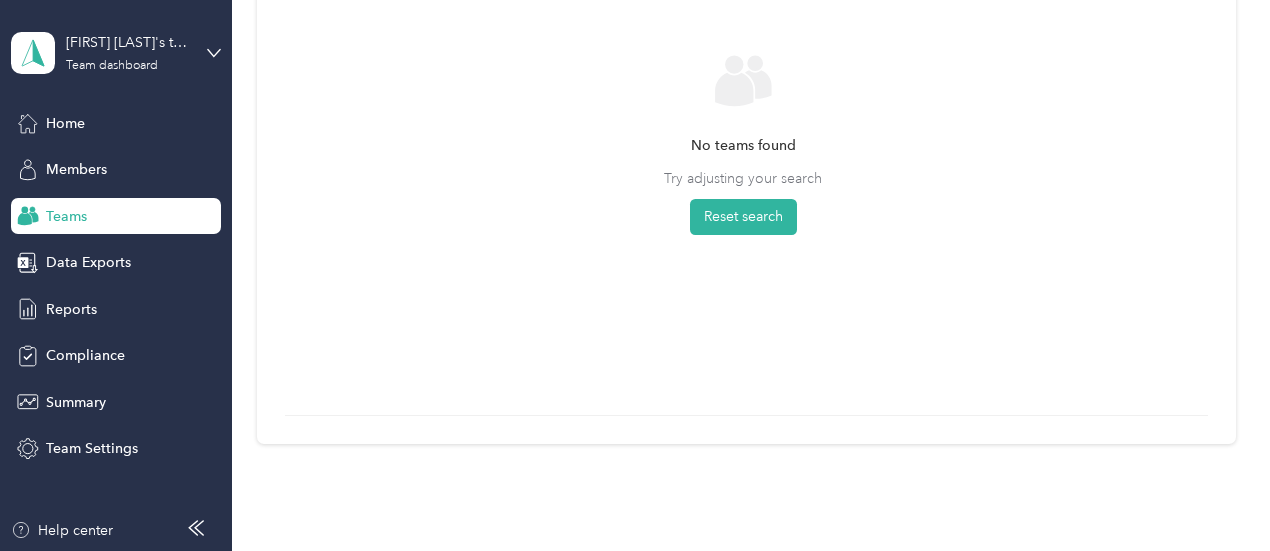 scroll, scrollTop: 0, scrollLeft: 0, axis: both 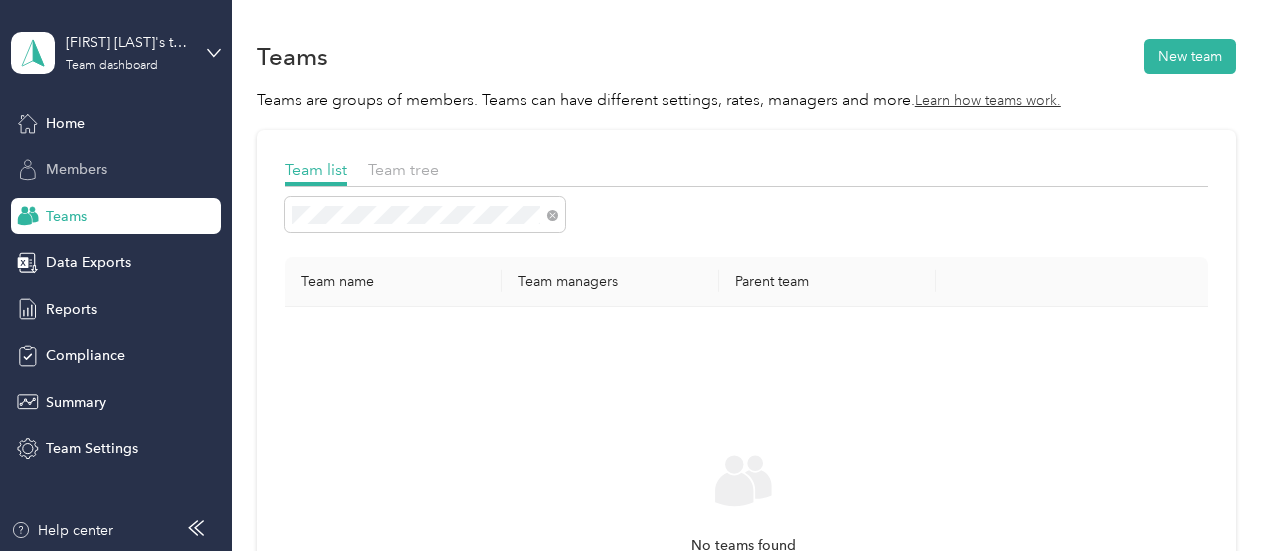 click on "Members" at bounding box center (76, 169) 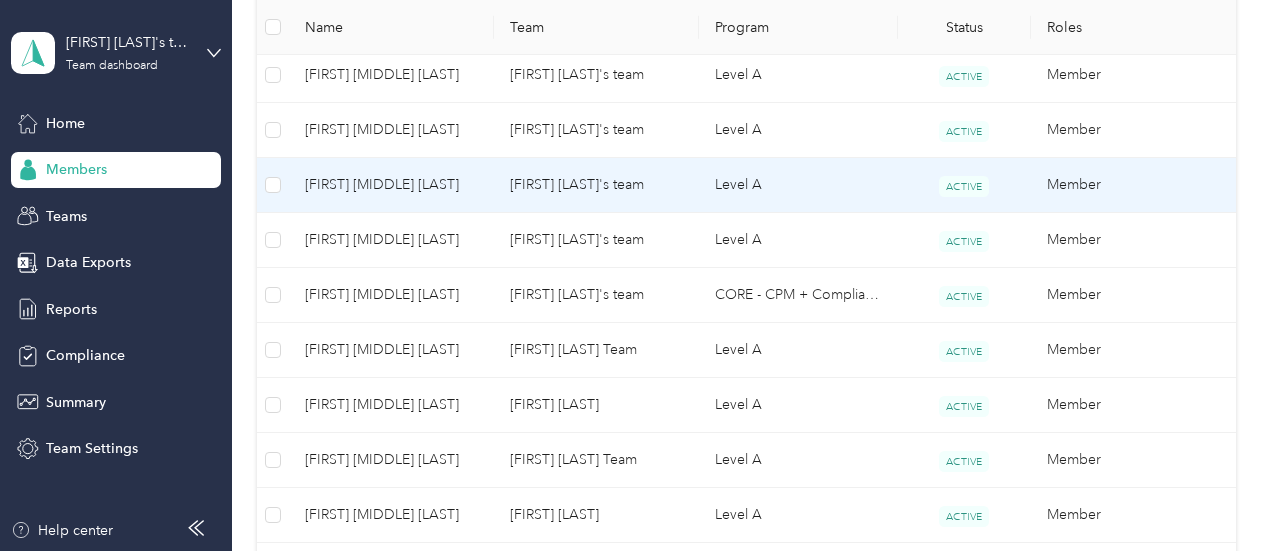 scroll, scrollTop: 1690, scrollLeft: 0, axis: vertical 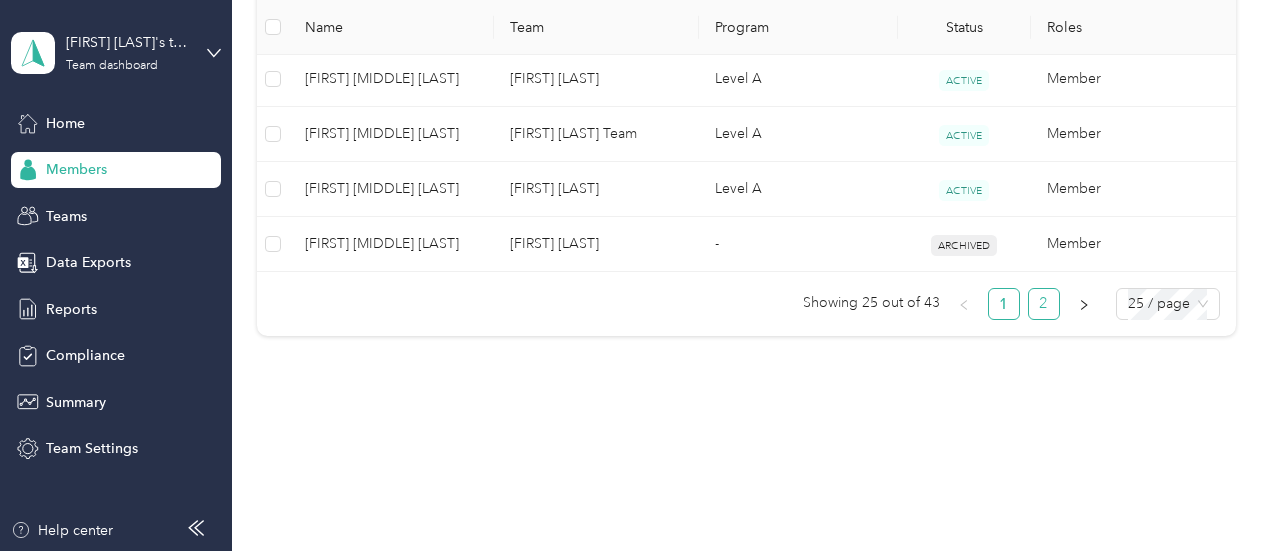 click on "2" at bounding box center [1044, 304] 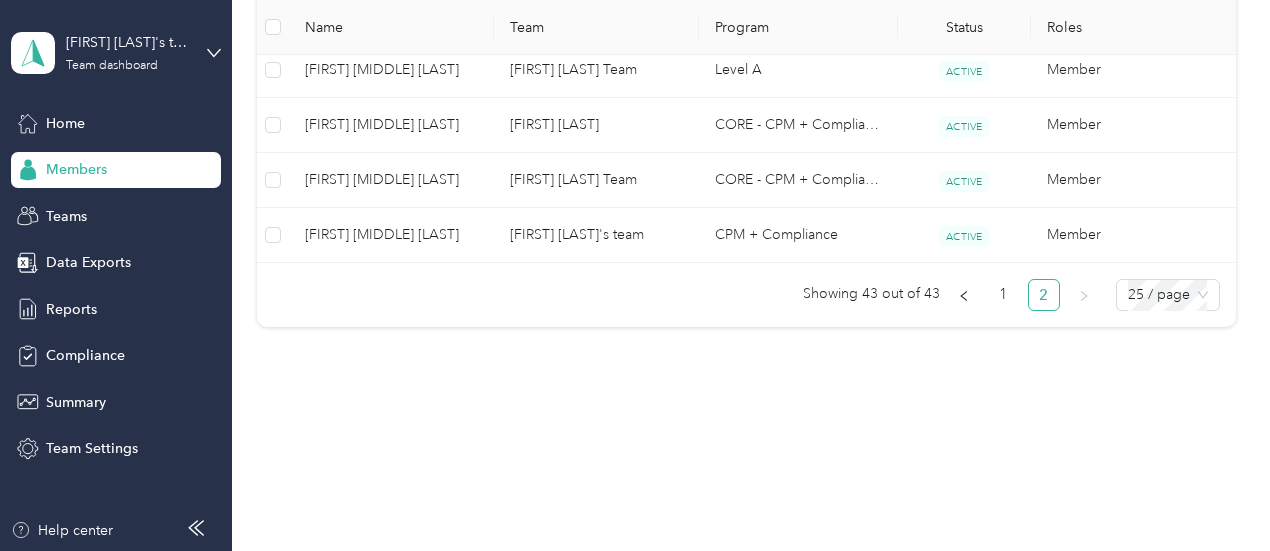 scroll, scrollTop: 1307, scrollLeft: 0, axis: vertical 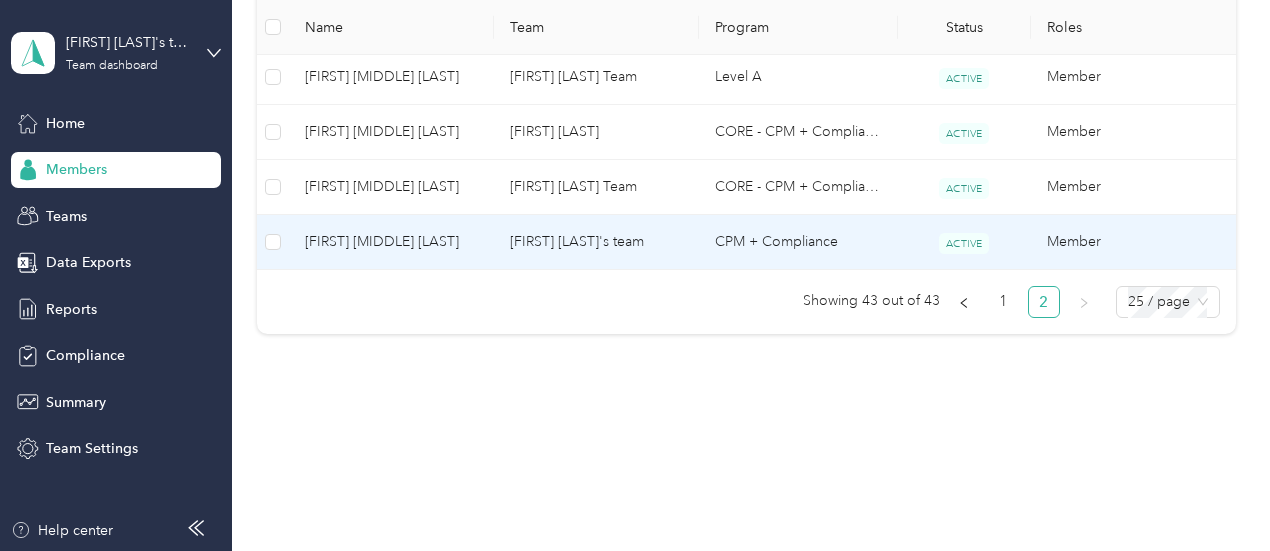 click on "CPM + Compliance" at bounding box center (798, 242) 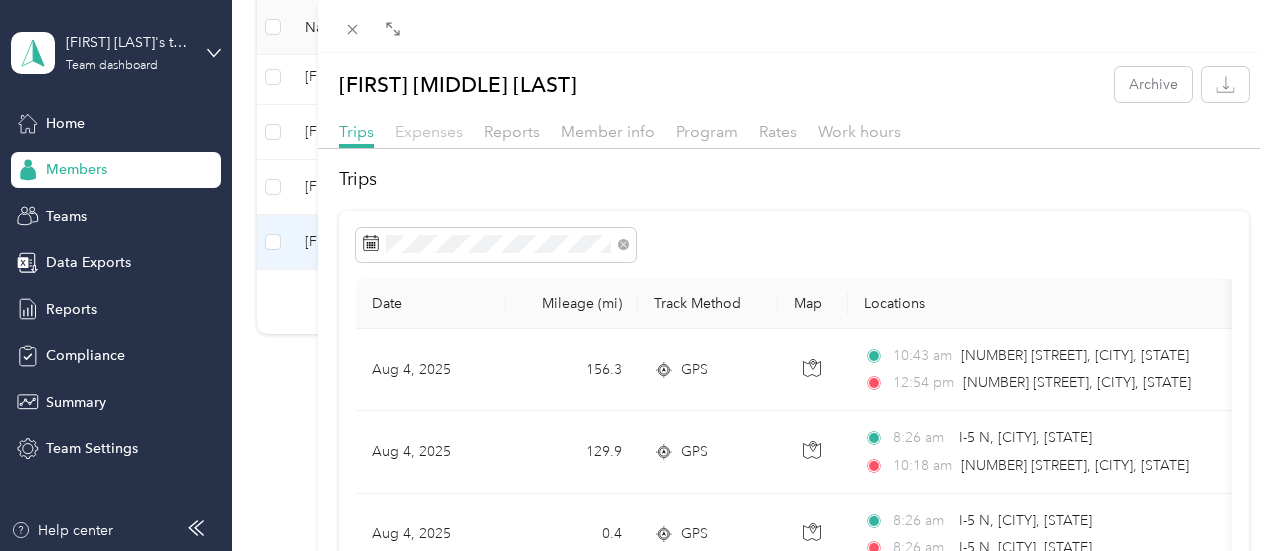 click on "Expenses" at bounding box center (429, 131) 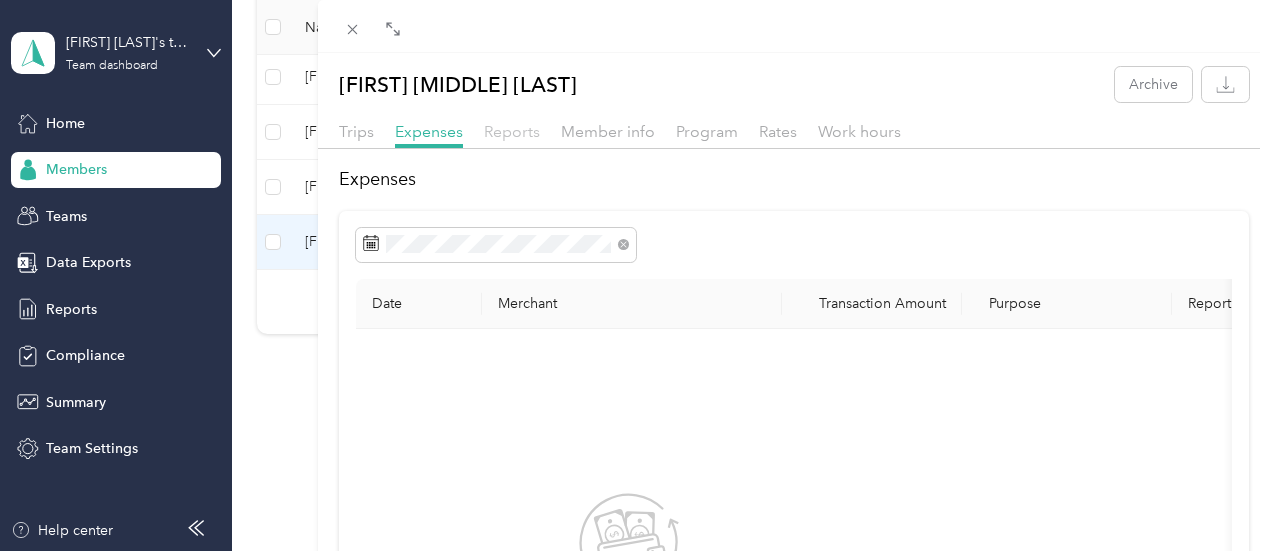 click on "Reports" at bounding box center (512, 131) 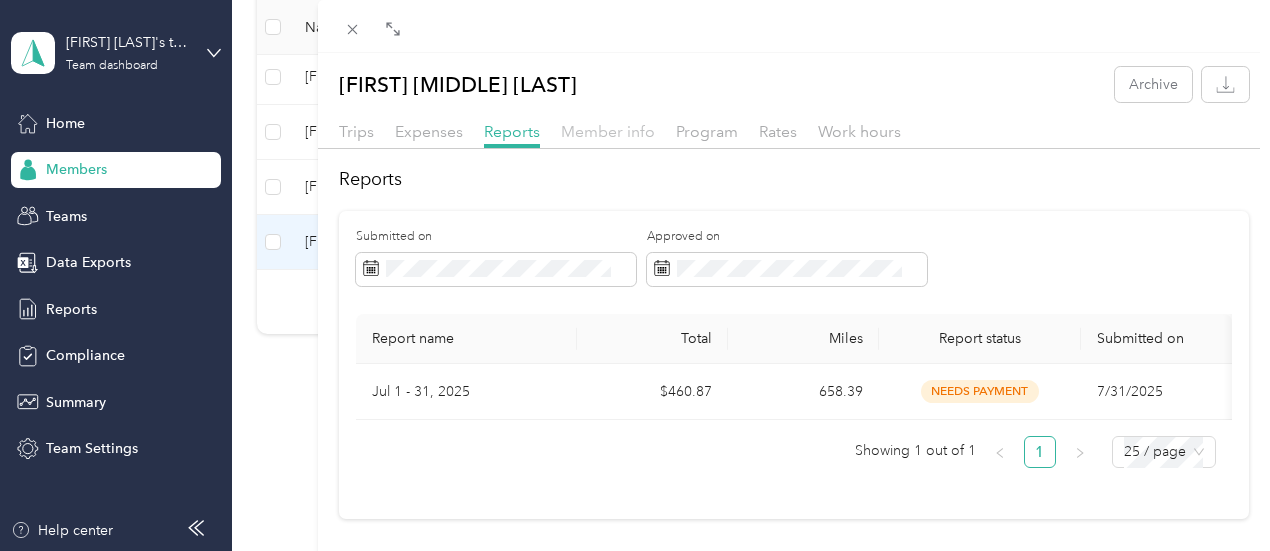 click on "Member info" at bounding box center [608, 131] 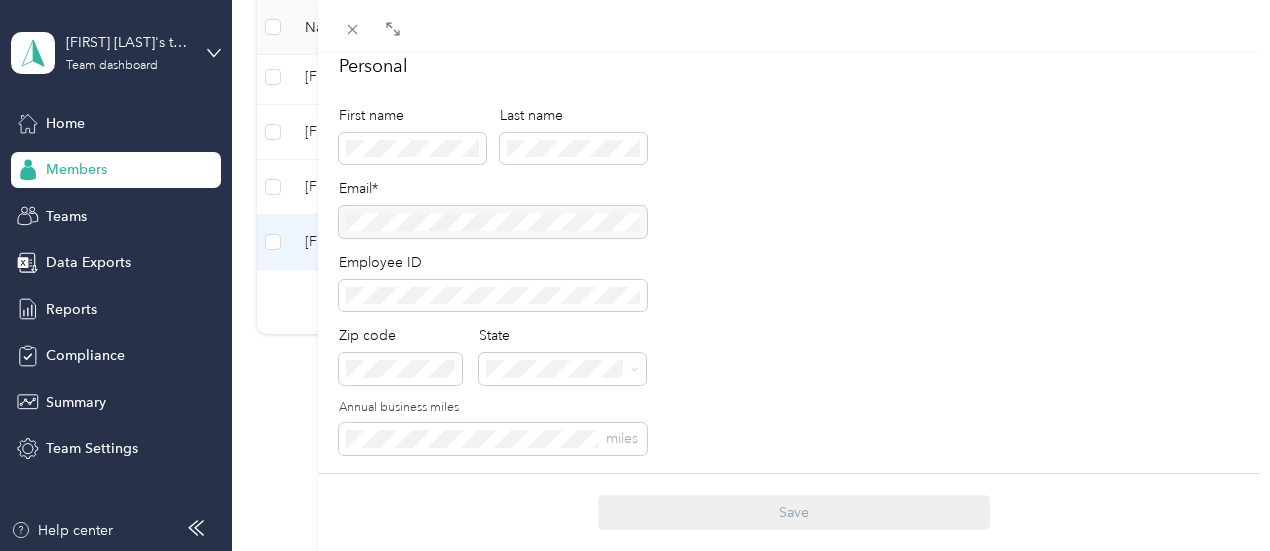 scroll, scrollTop: 0, scrollLeft: 0, axis: both 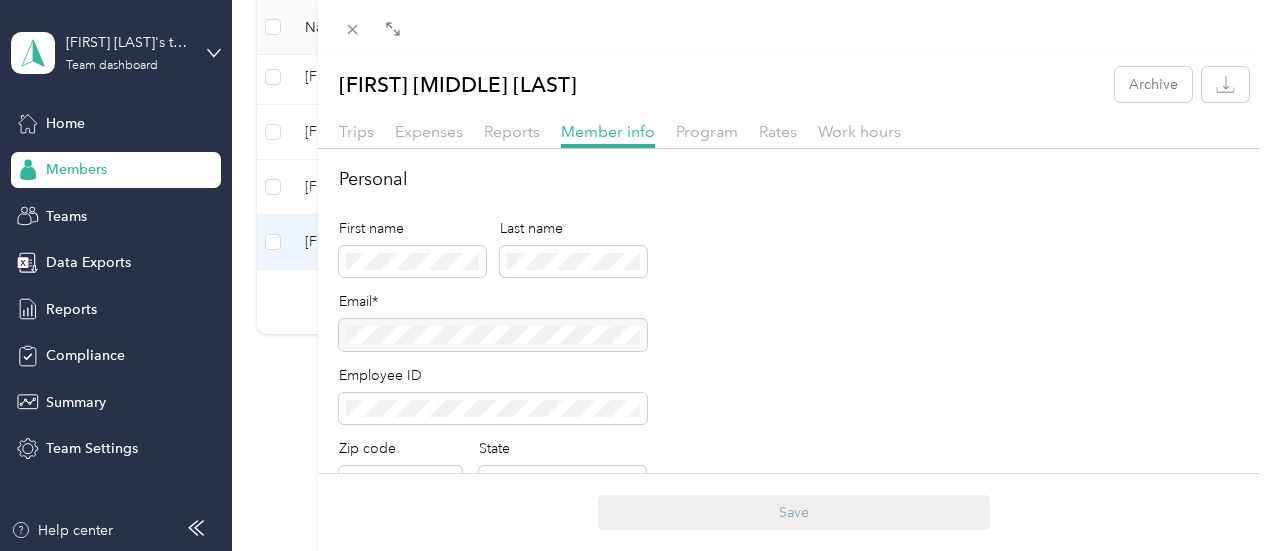 click on "My Tasks Member Onboarding 1 driver needs to accept invite Re-send invites" at bounding box center (635, 275) 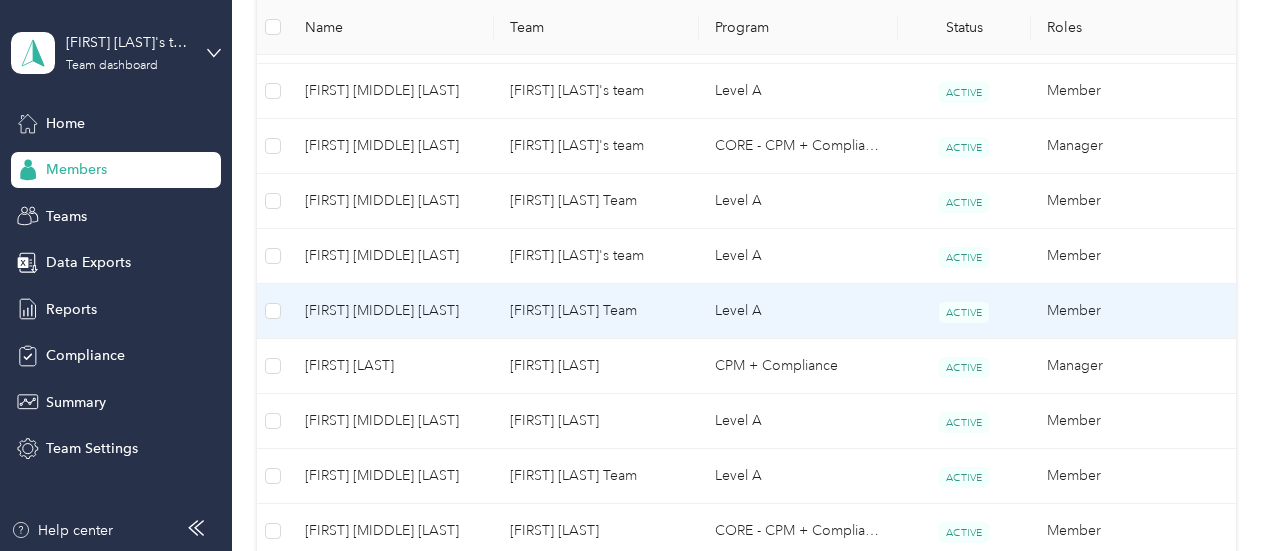 scroll, scrollTop: 1107, scrollLeft: 0, axis: vertical 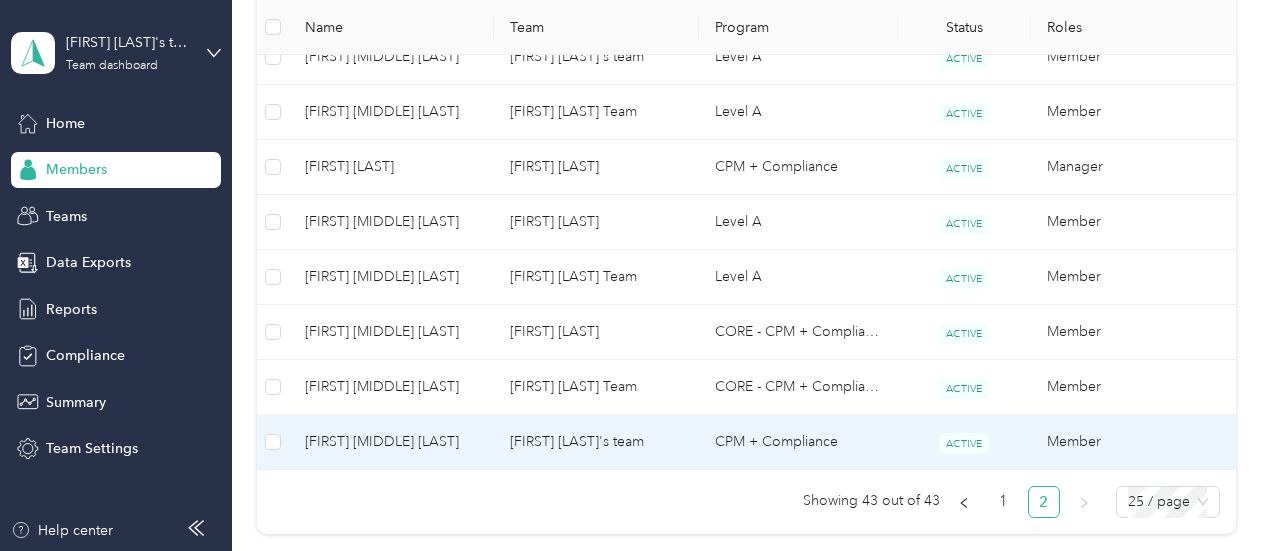 click on "[FIRST] [MIDDLE] [LAST]" at bounding box center (391, 442) 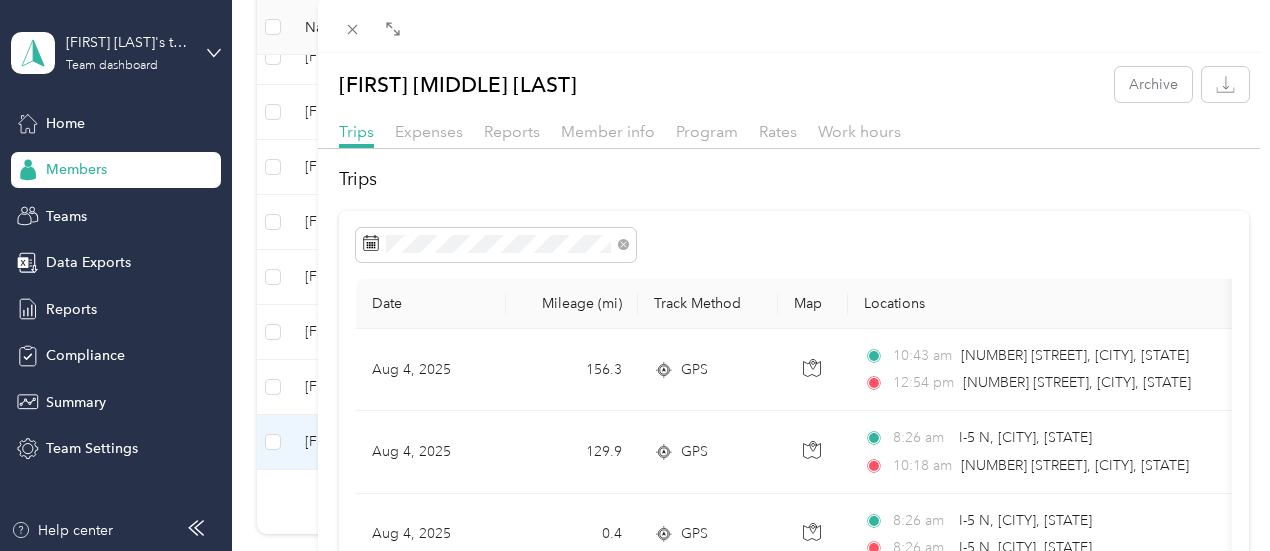 click on "Reports" at bounding box center (512, 132) 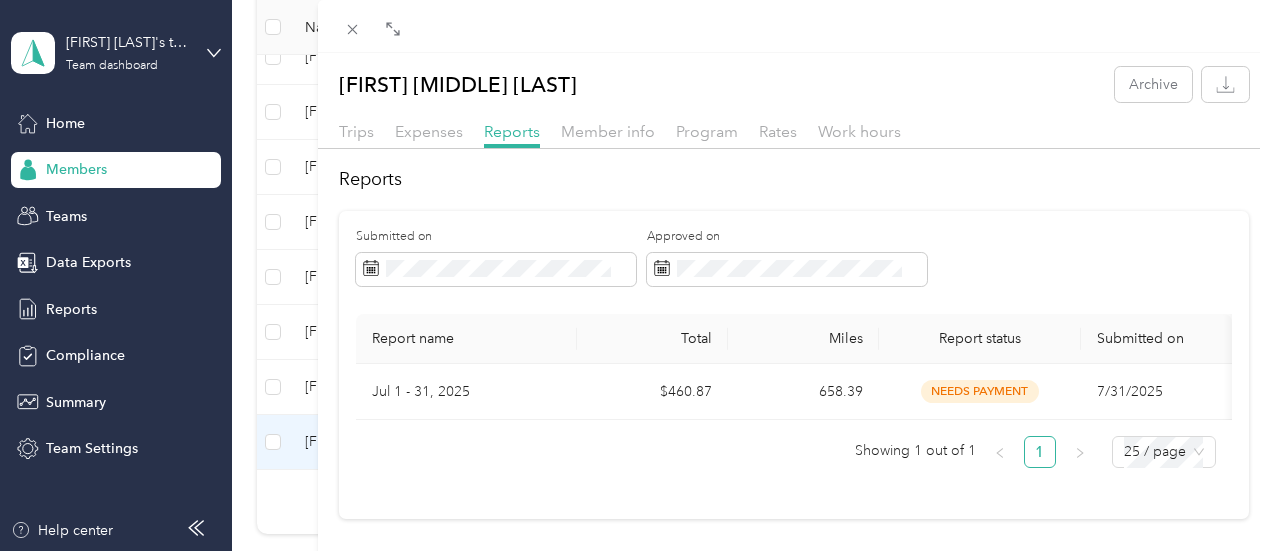 scroll, scrollTop: 49, scrollLeft: 0, axis: vertical 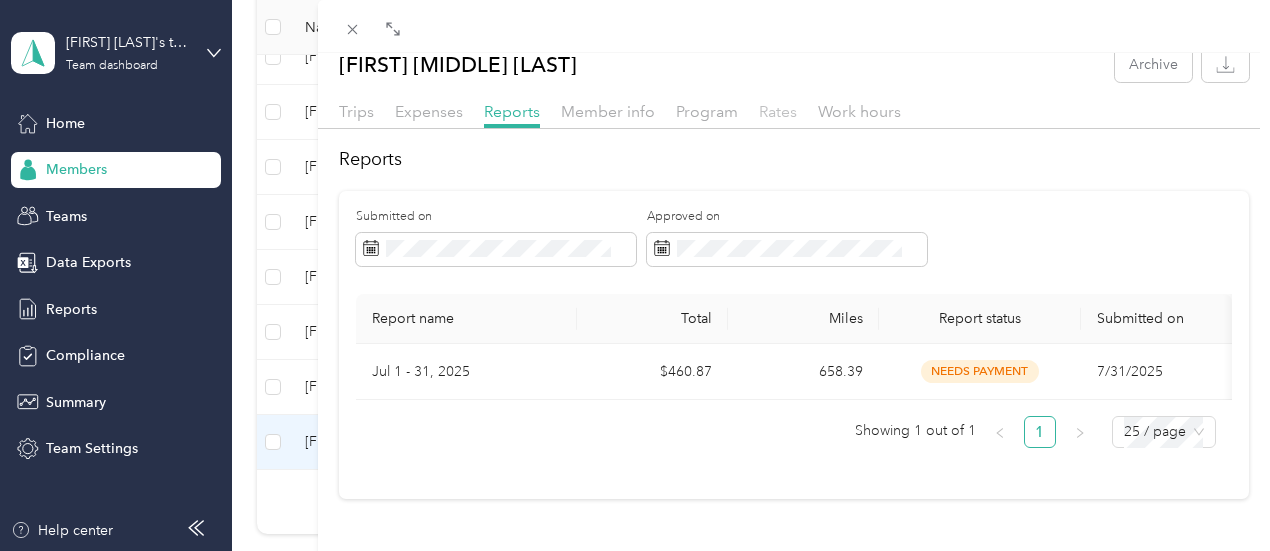 click on "Rates" at bounding box center (778, 111) 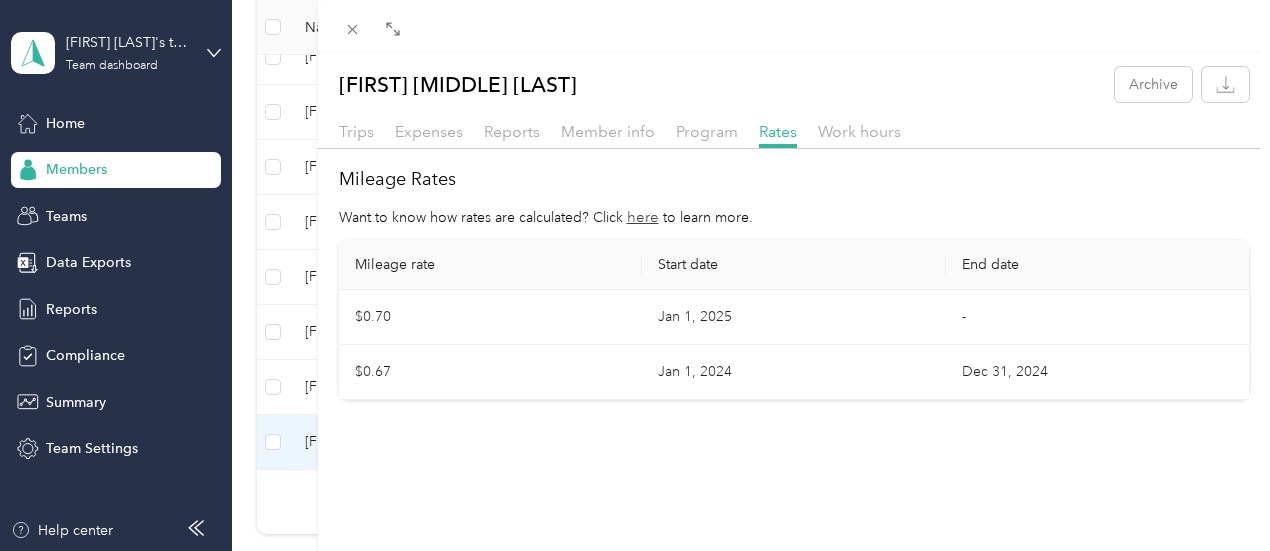 scroll, scrollTop: 0, scrollLeft: 0, axis: both 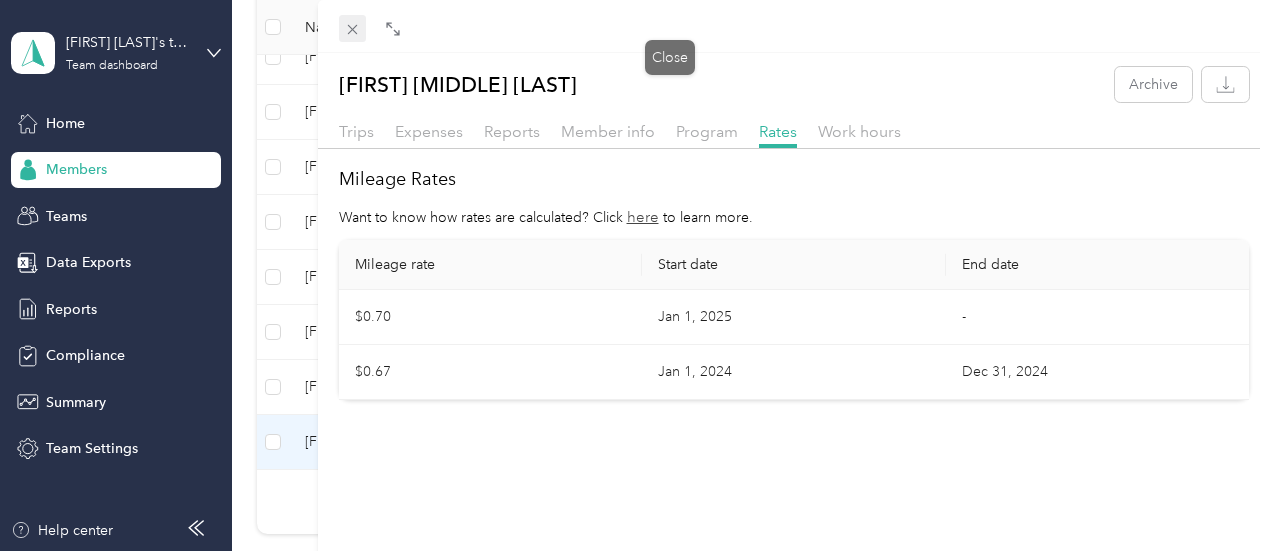 click 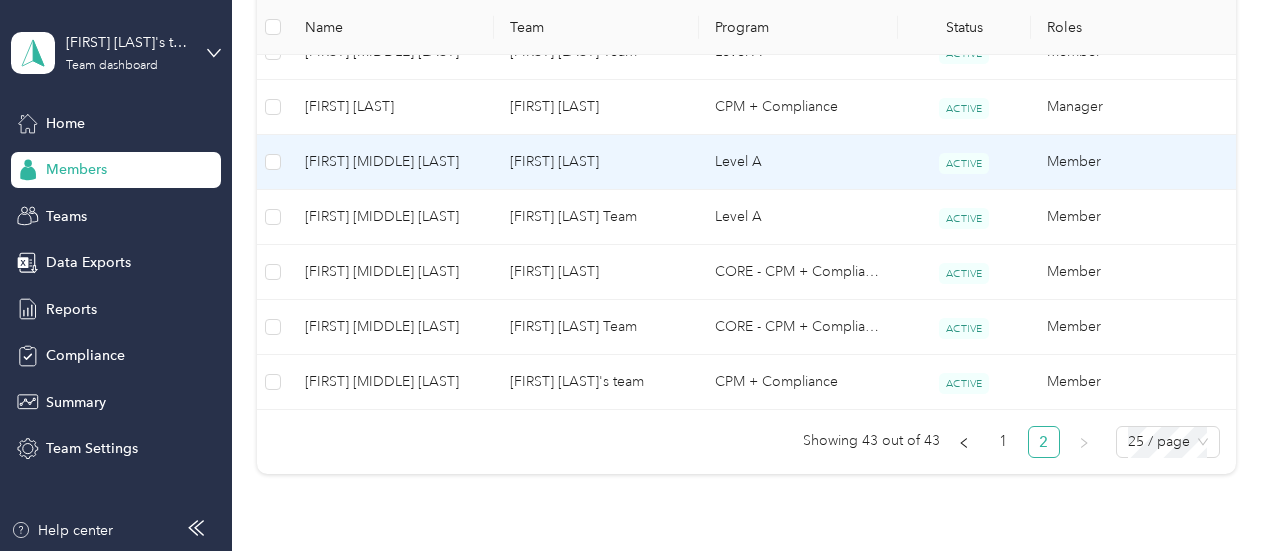 scroll, scrollTop: 1207, scrollLeft: 0, axis: vertical 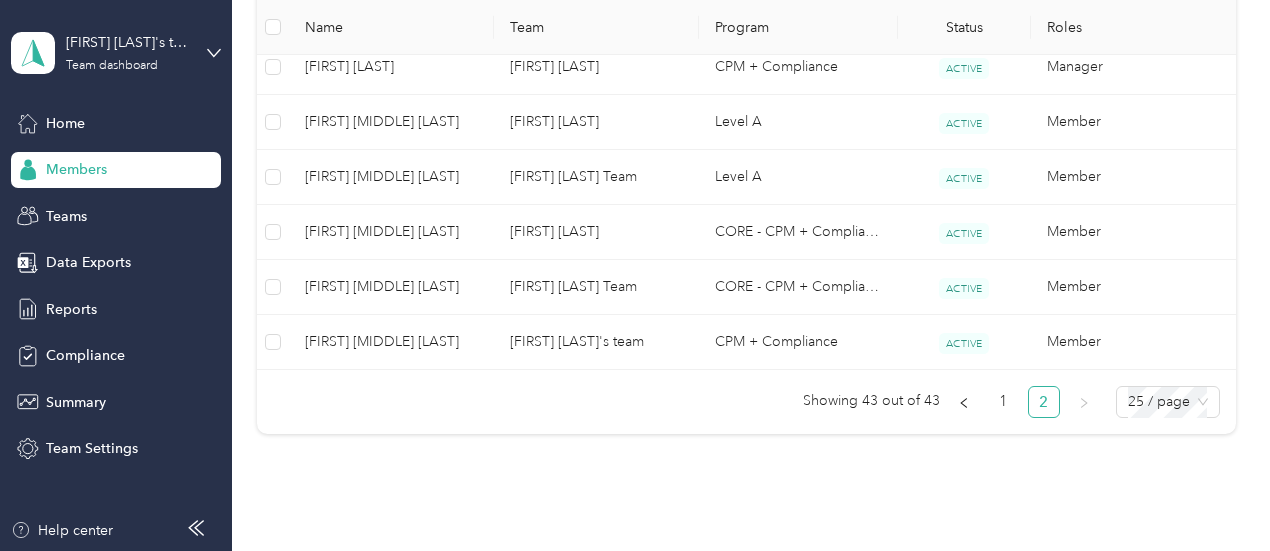 click on "2" at bounding box center (1044, 402) 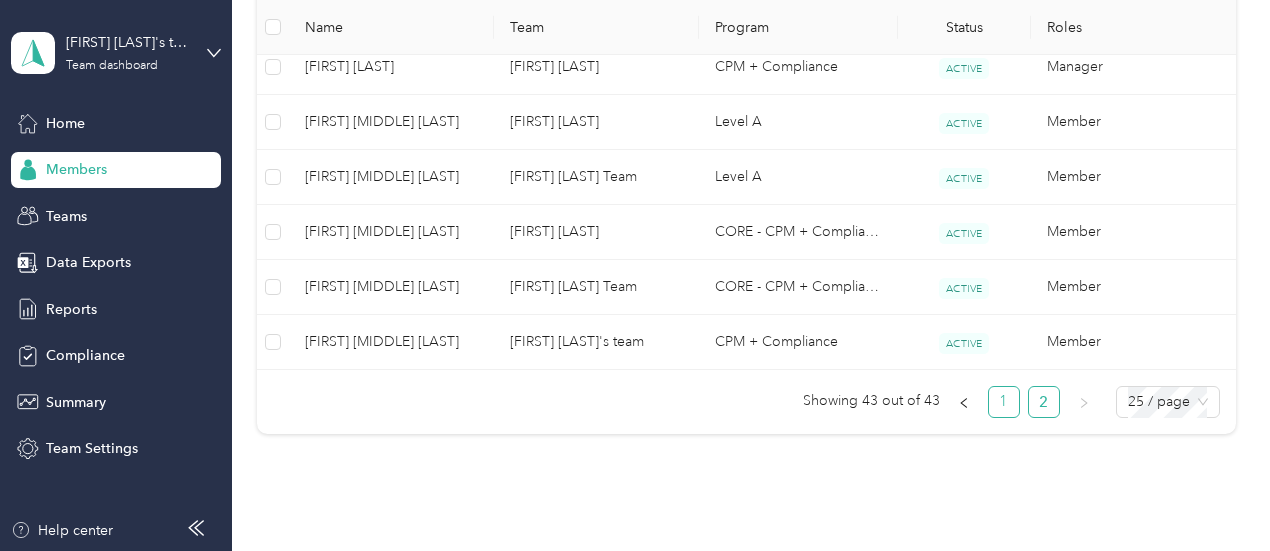 click on "1" at bounding box center [1004, 402] 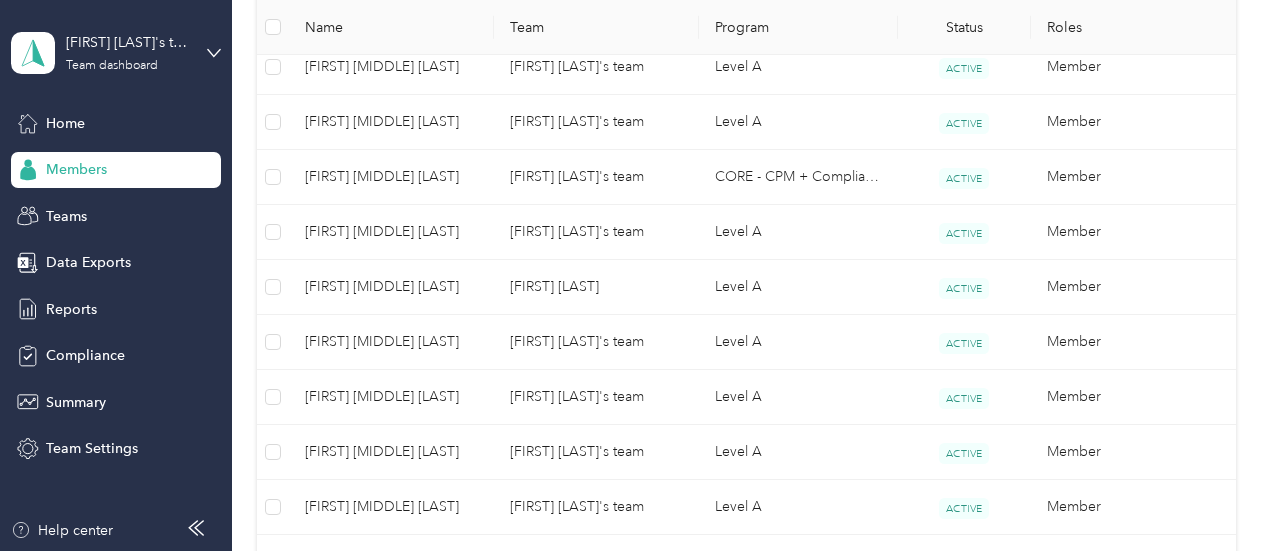 scroll, scrollTop: 907, scrollLeft: 0, axis: vertical 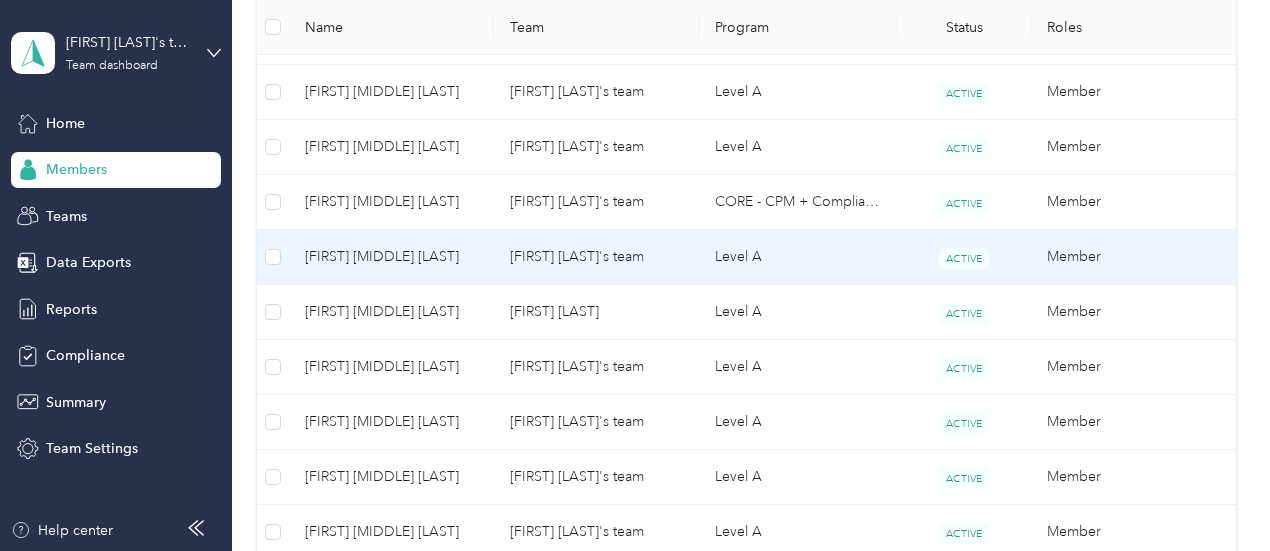 click on "Level A" at bounding box center (798, 257) 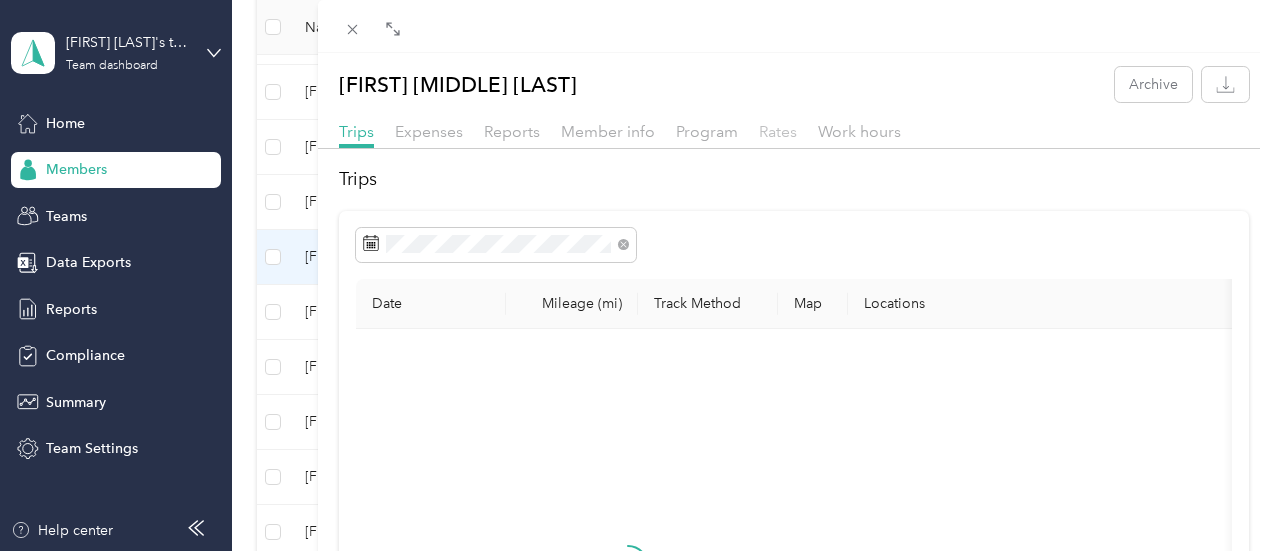 click on "Rates" at bounding box center (778, 131) 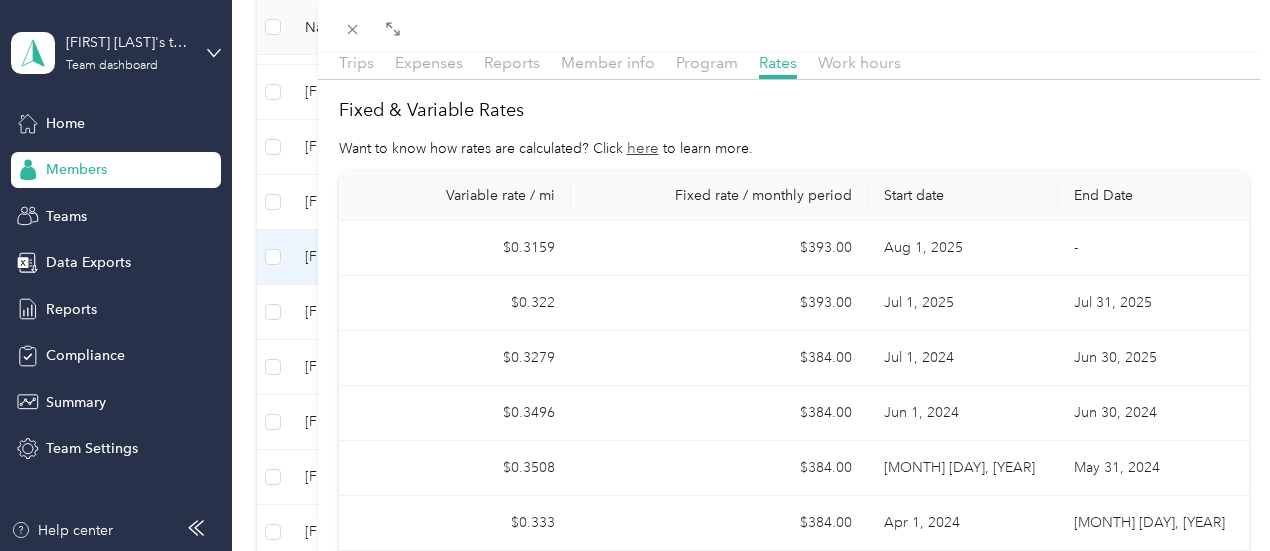 scroll, scrollTop: 100, scrollLeft: 0, axis: vertical 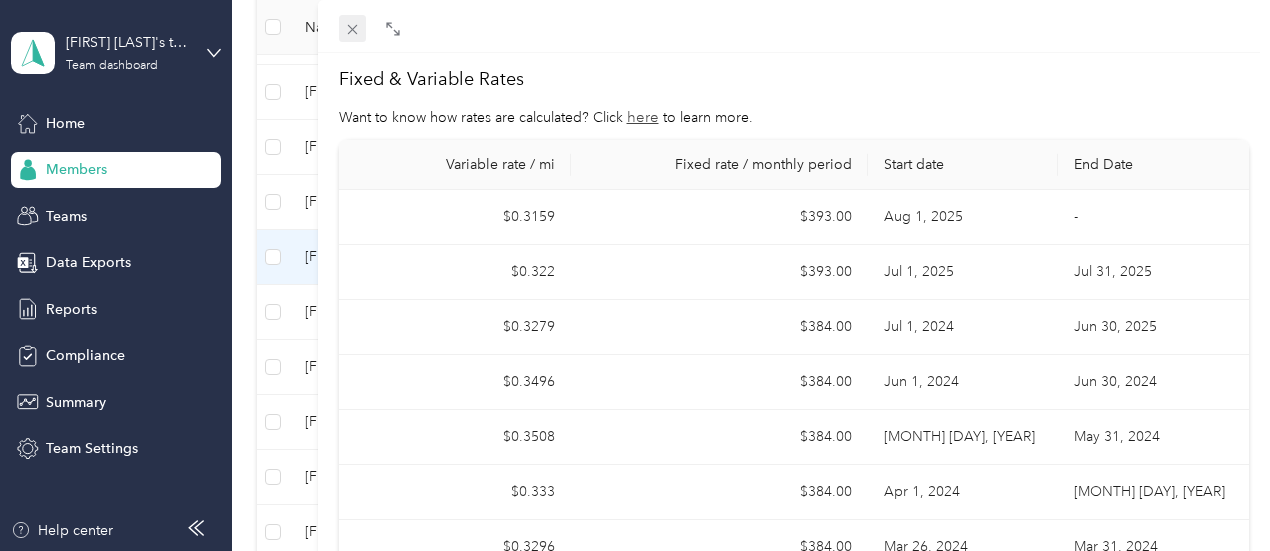 click 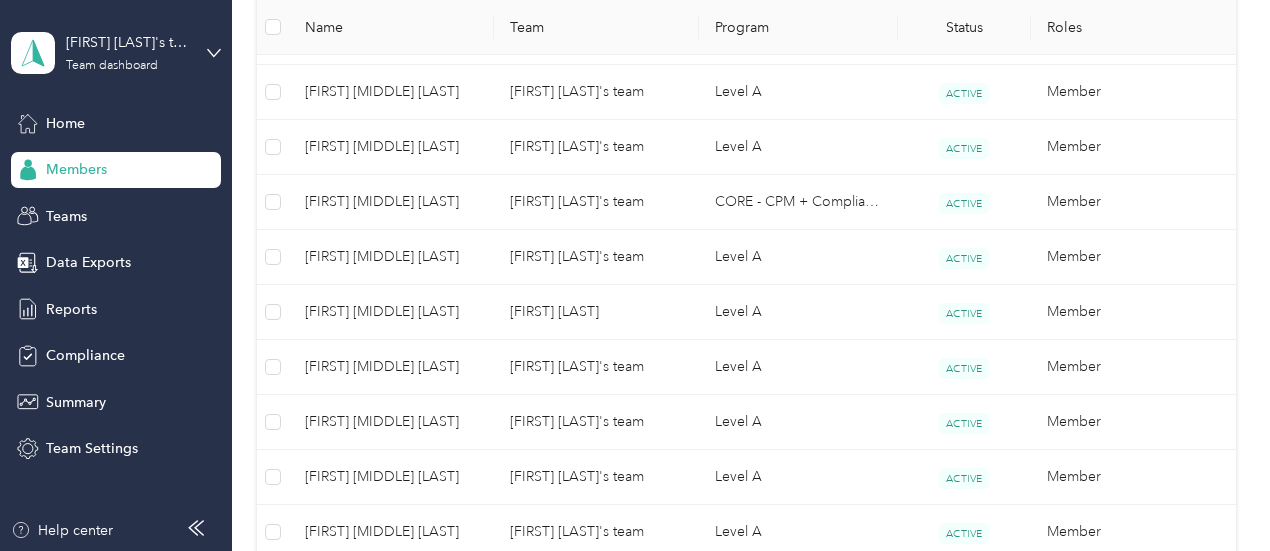scroll, scrollTop: 6, scrollLeft: 0, axis: vertical 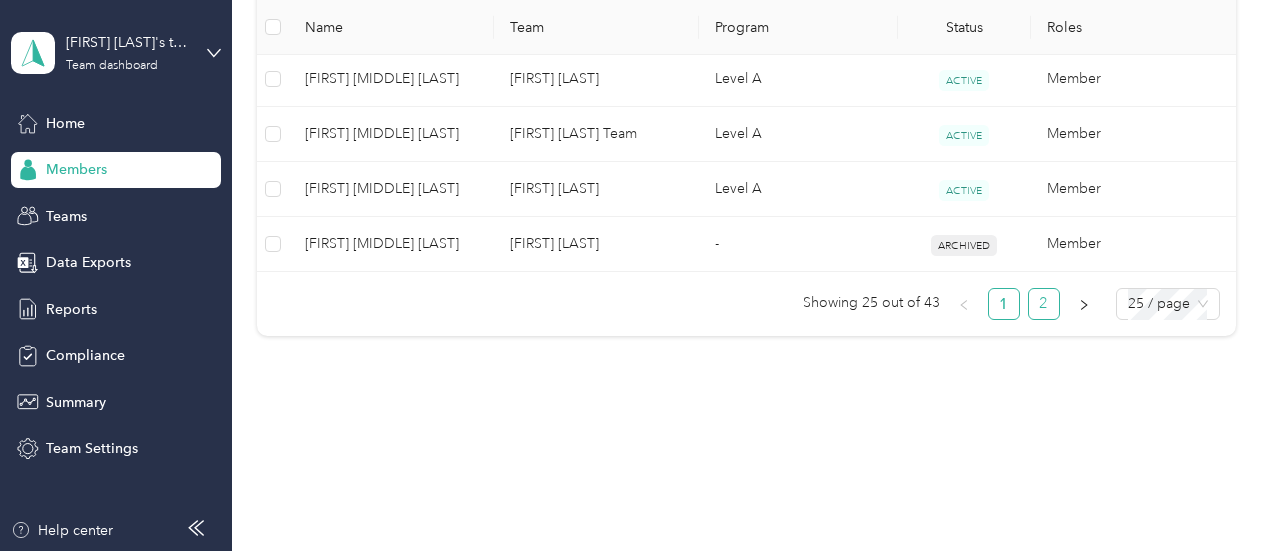 click on "2" at bounding box center [1044, 304] 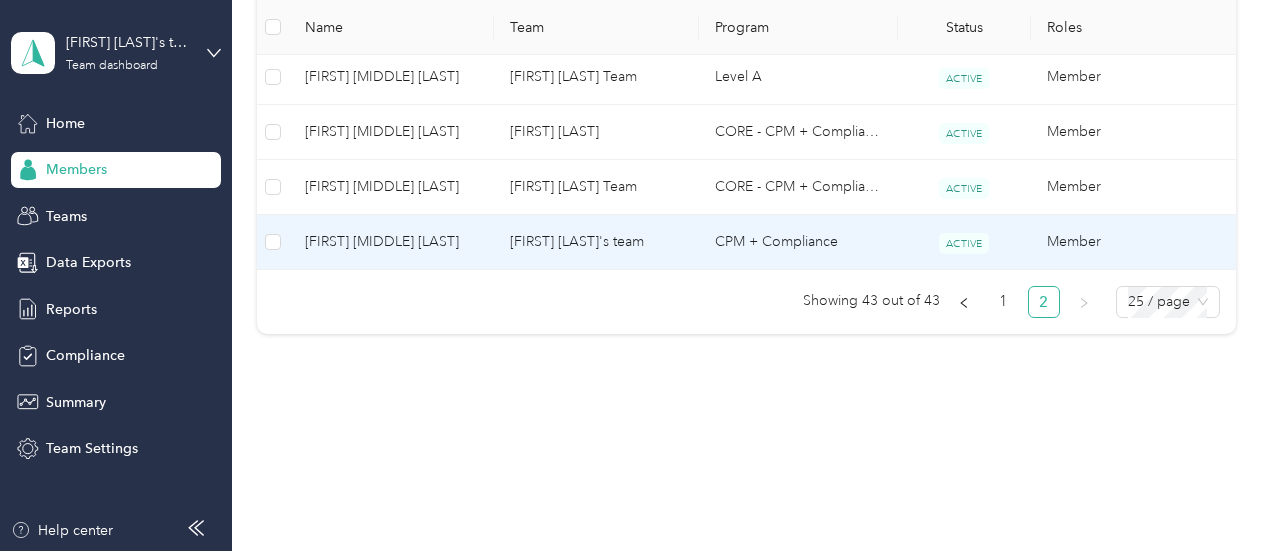 click on "CPM + Compliance" at bounding box center [798, 242] 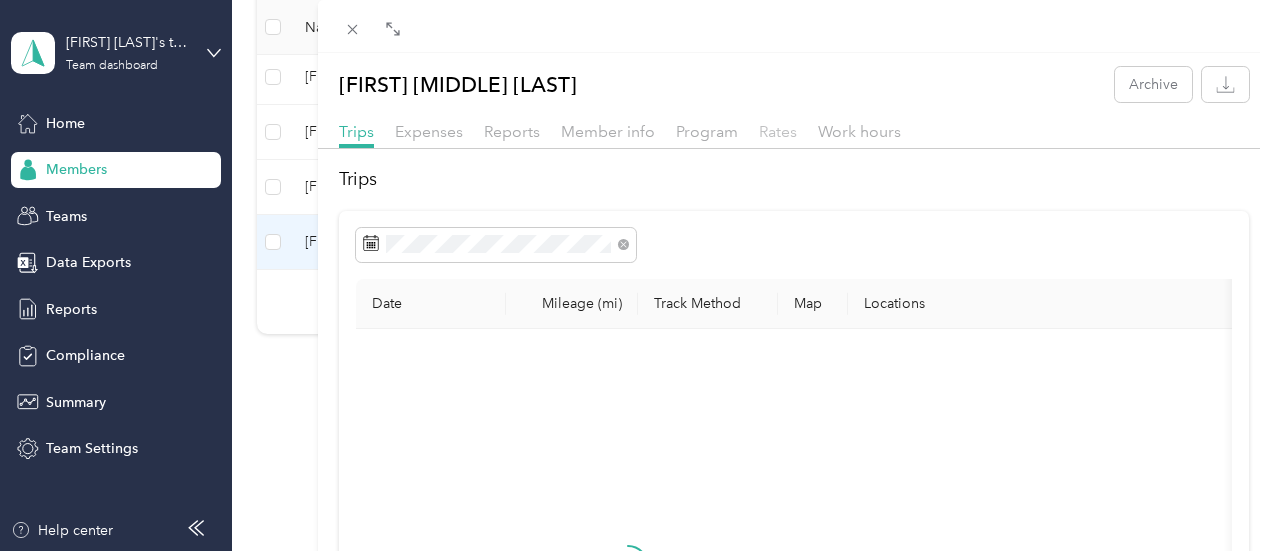 click on "Rates" at bounding box center (778, 131) 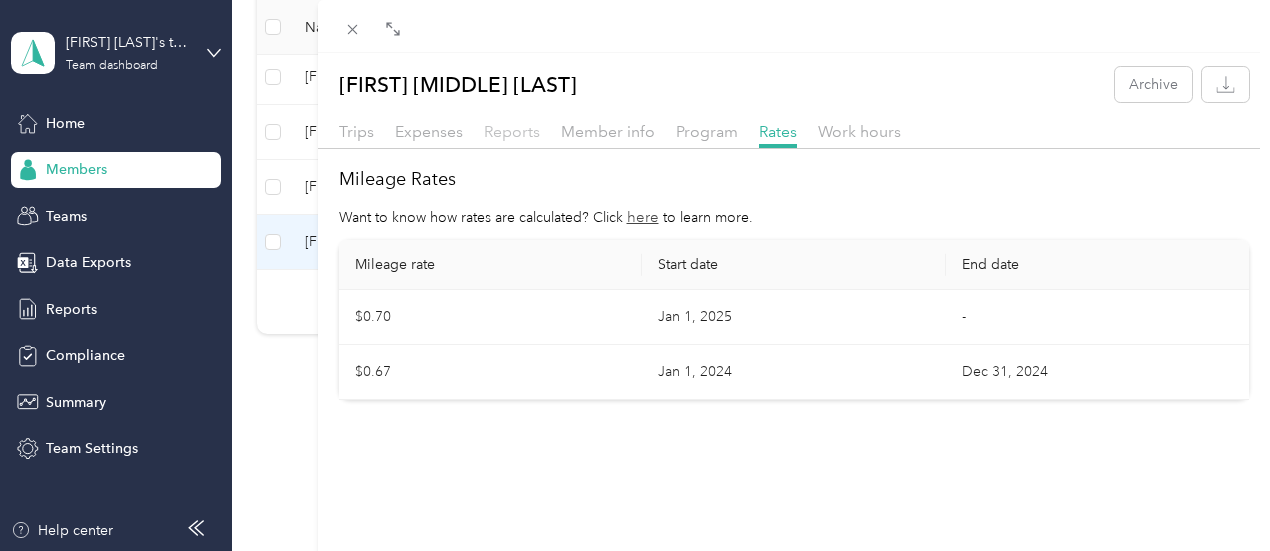 click on "Reports" at bounding box center [512, 131] 